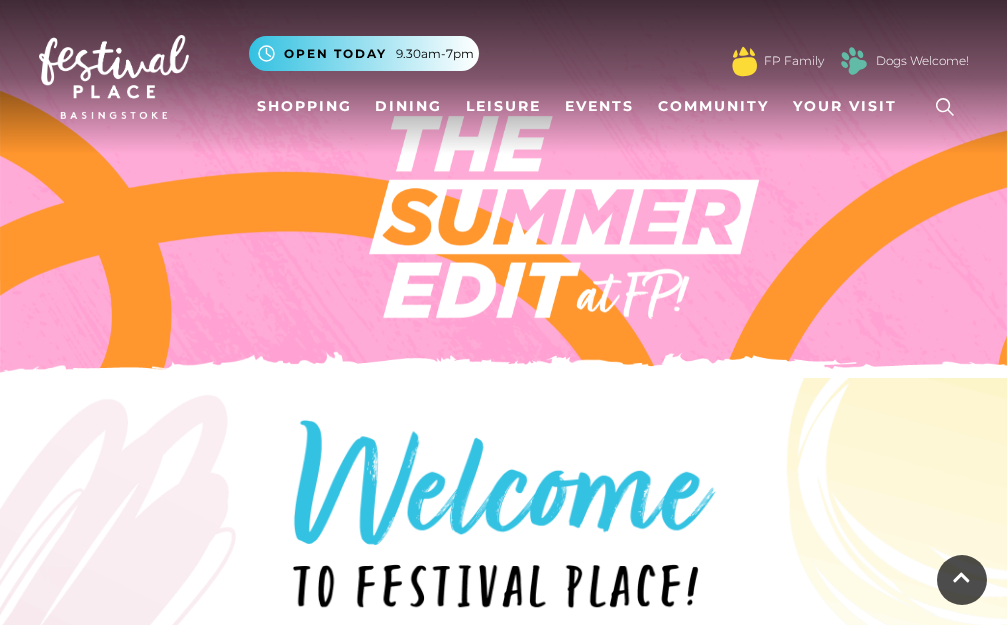scroll, scrollTop: 0, scrollLeft: 0, axis: both 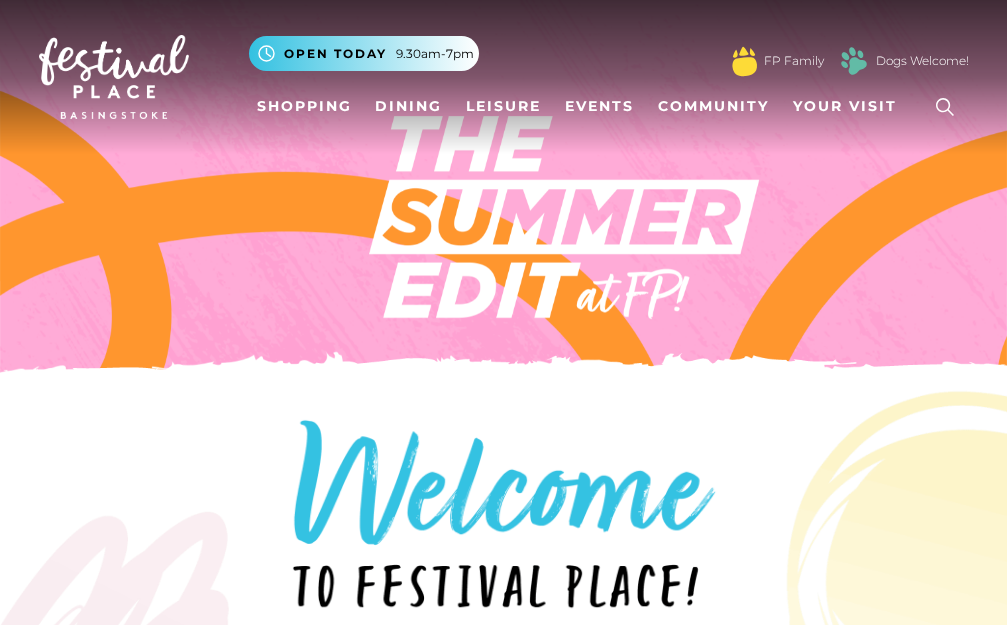 click 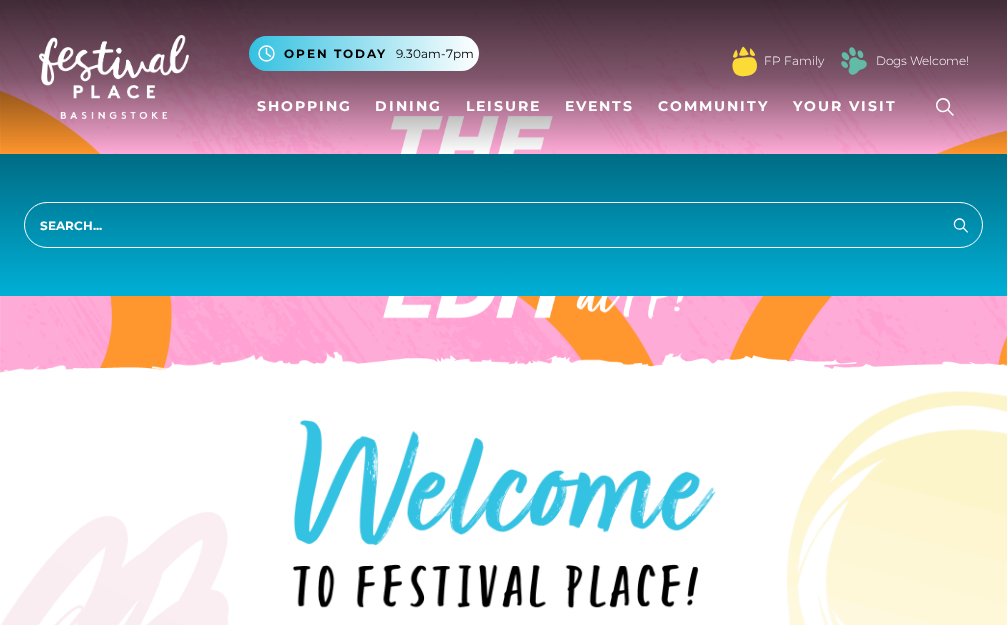 click at bounding box center [503, 225] 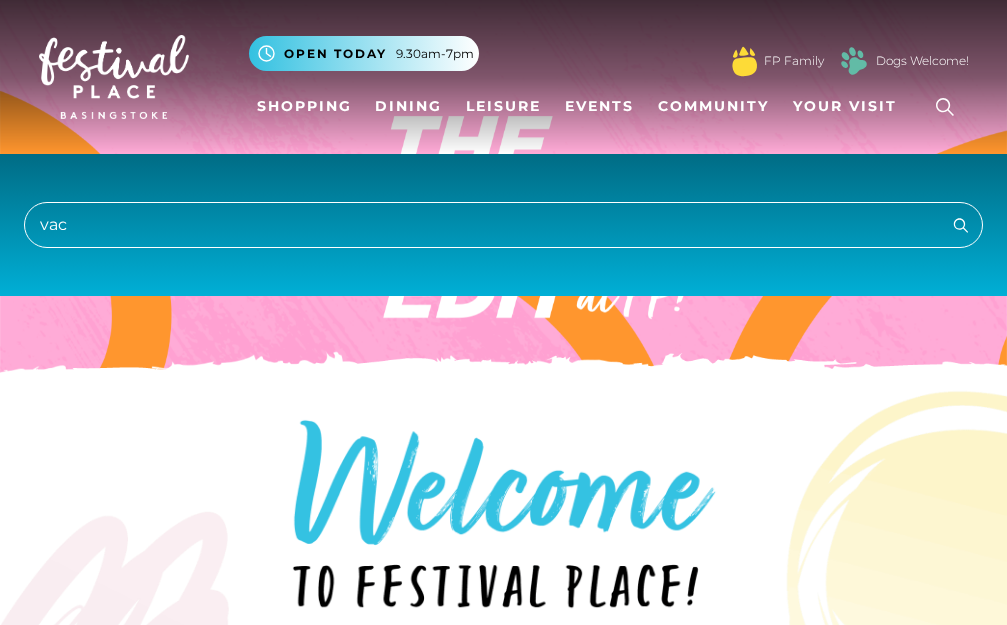 type on "vac" 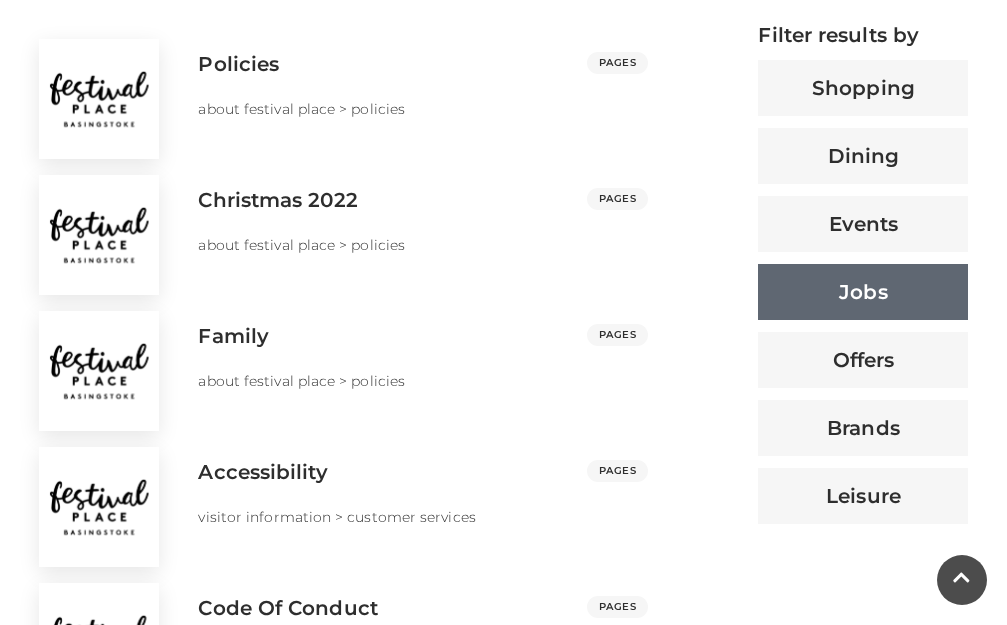 scroll, scrollTop: 800, scrollLeft: 0, axis: vertical 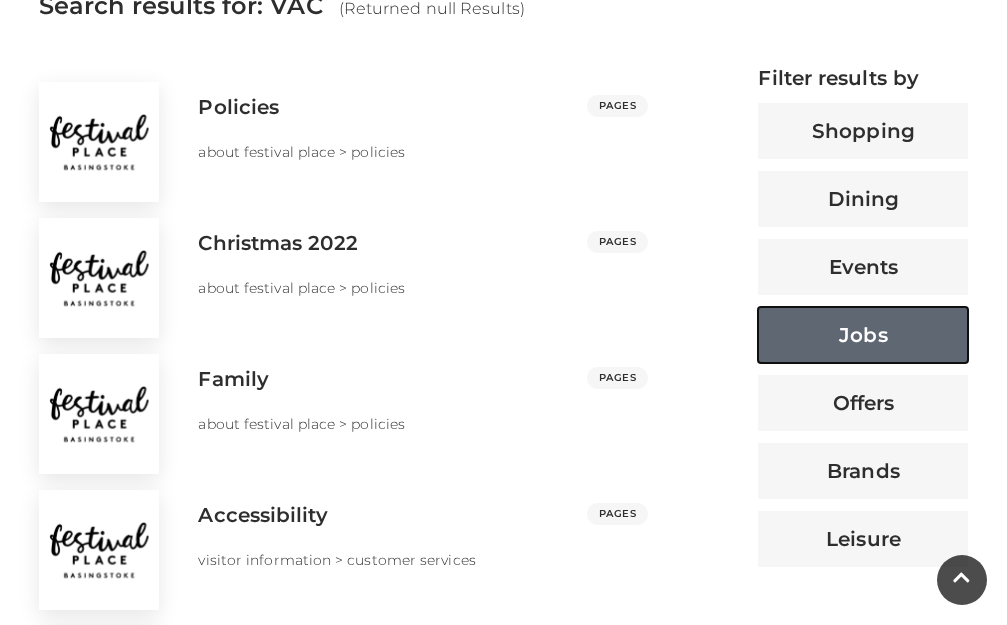 click on "Jobs" at bounding box center [863, 335] 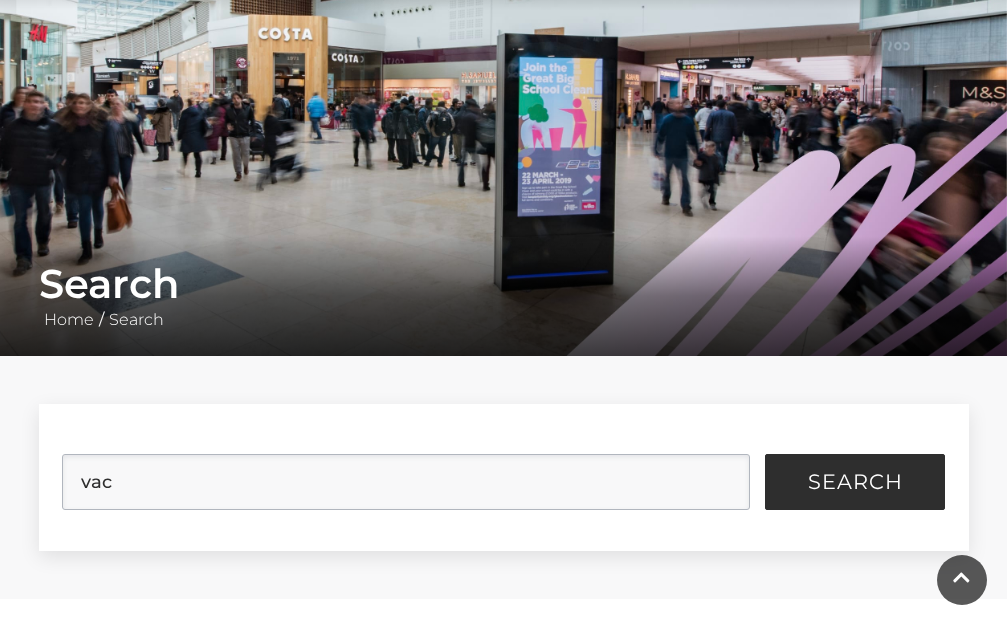 scroll, scrollTop: 0, scrollLeft: 0, axis: both 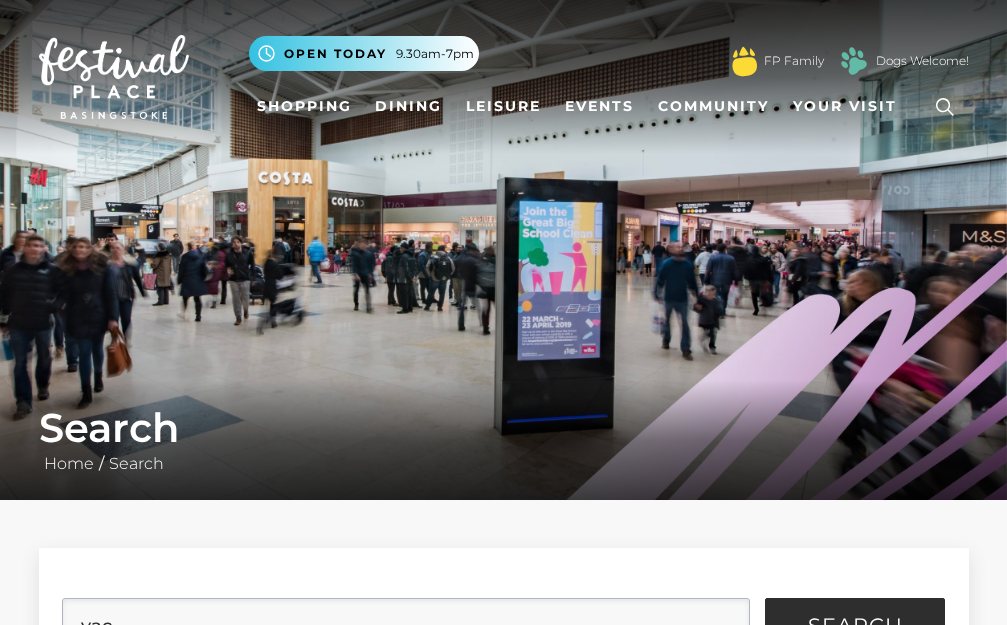 click at bounding box center [114, 77] 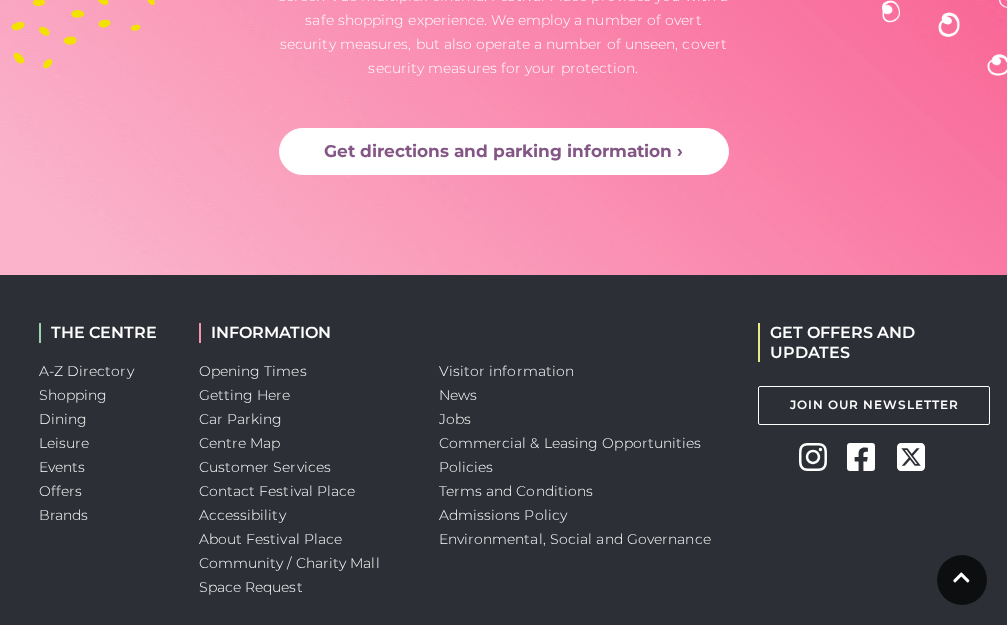 scroll, scrollTop: 3519, scrollLeft: 0, axis: vertical 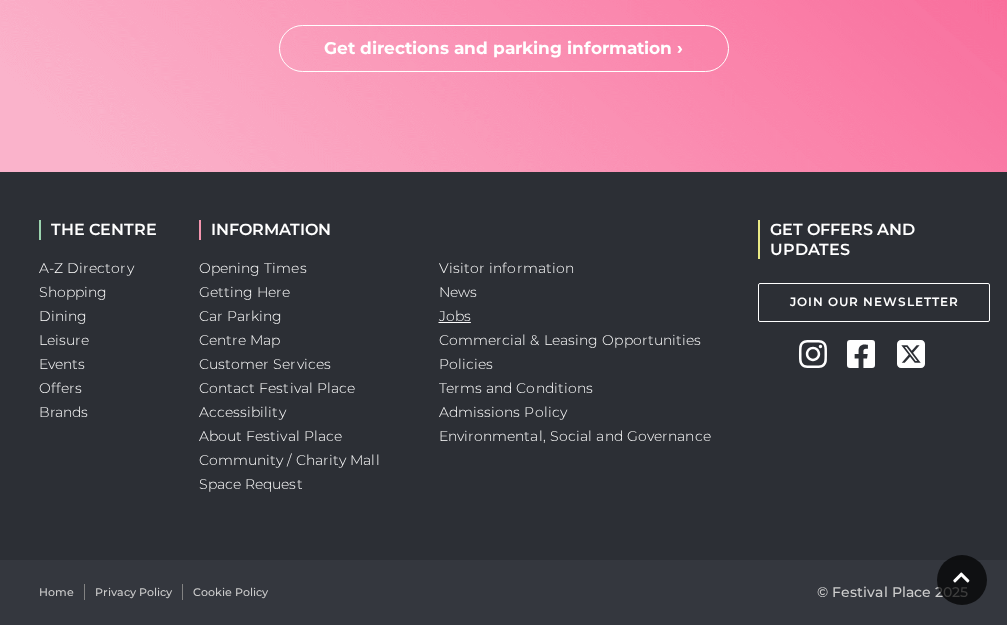 click on "Jobs" at bounding box center [455, 316] 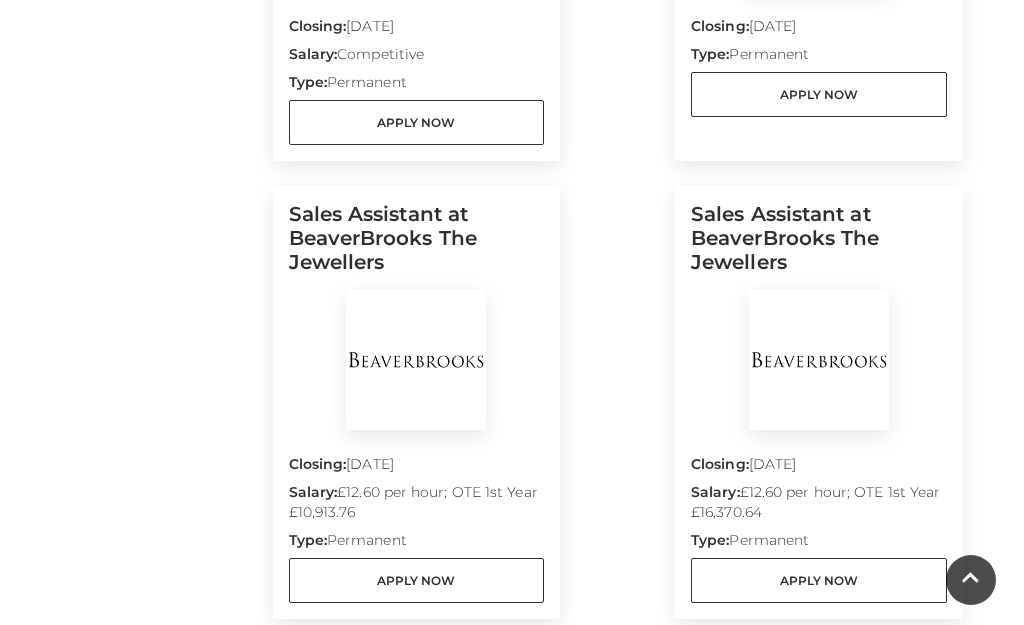 scroll, scrollTop: 1000, scrollLeft: 0, axis: vertical 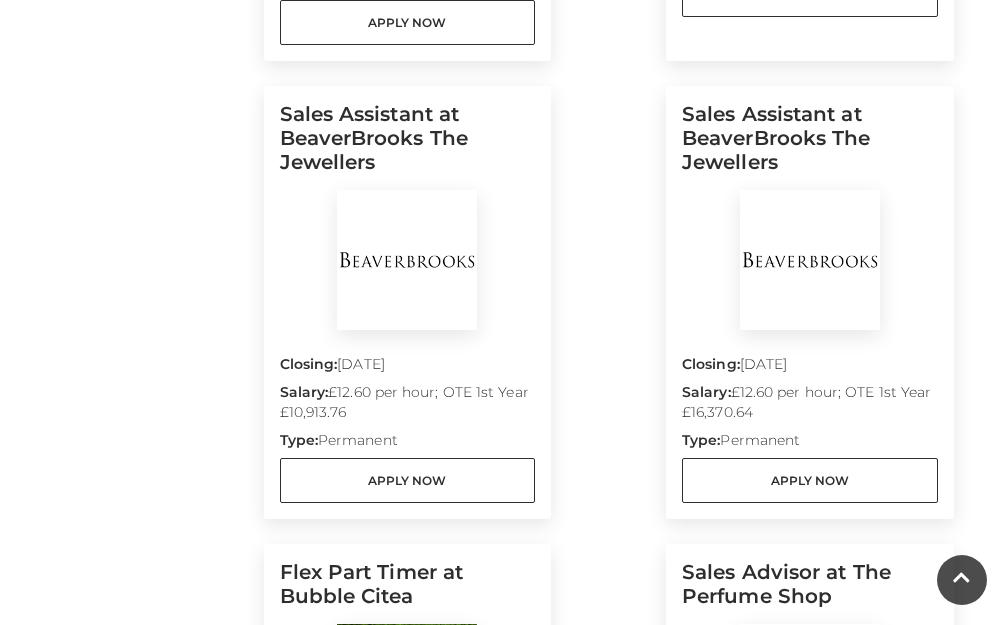 click at bounding box center [407, 260] 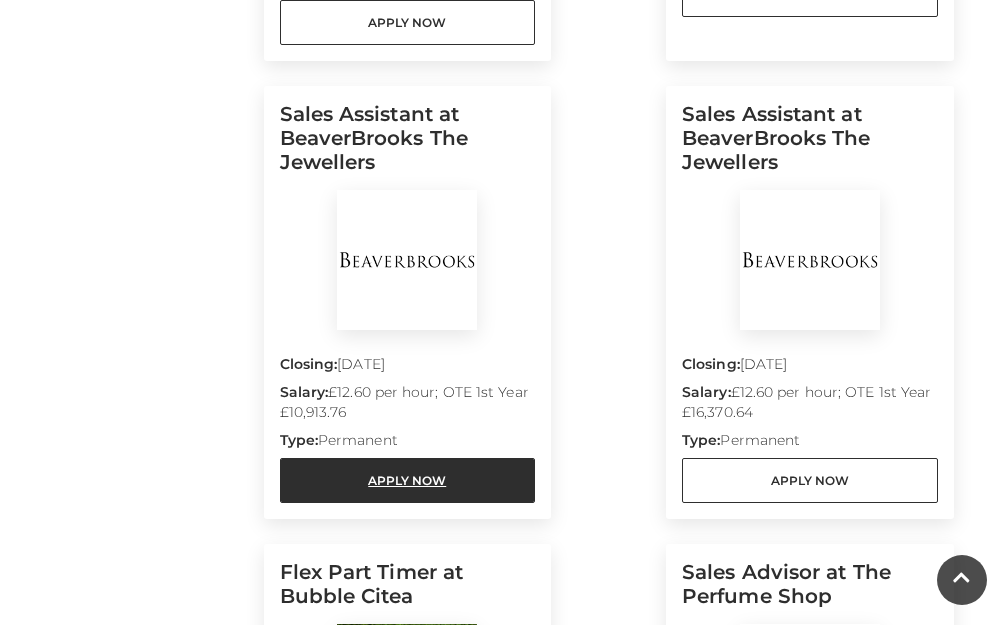 click on "Apply Now" at bounding box center (408, 480) 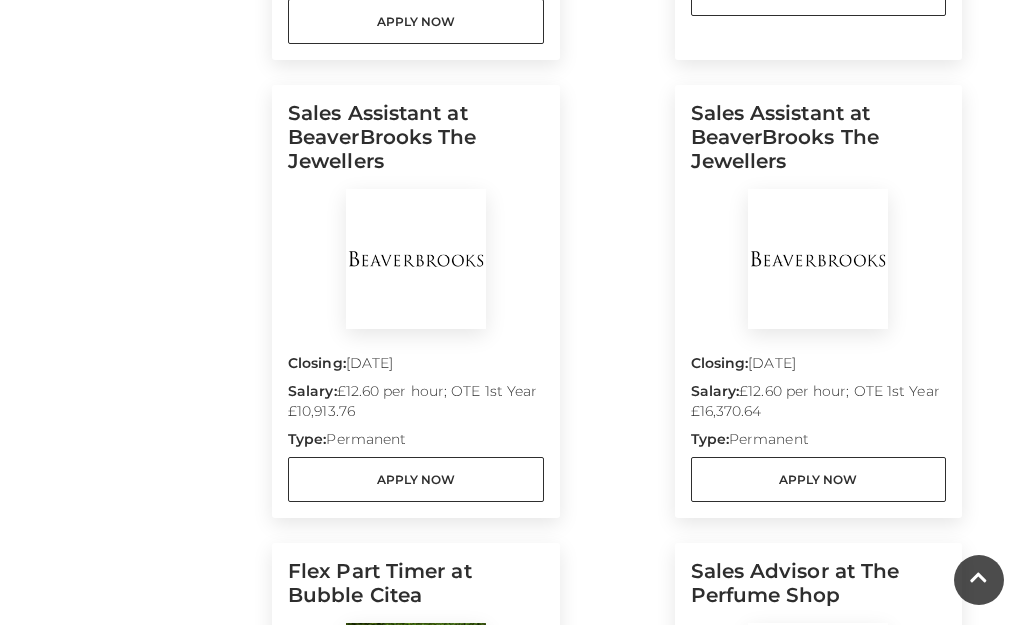 scroll, scrollTop: 1400, scrollLeft: 0, axis: vertical 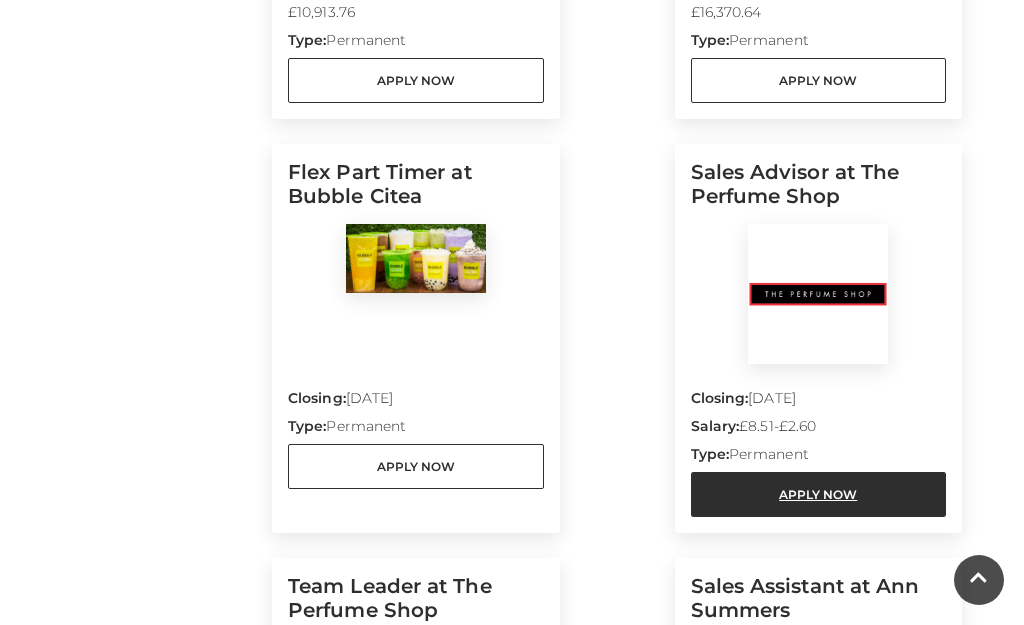 click on "Apply Now" at bounding box center [819, 494] 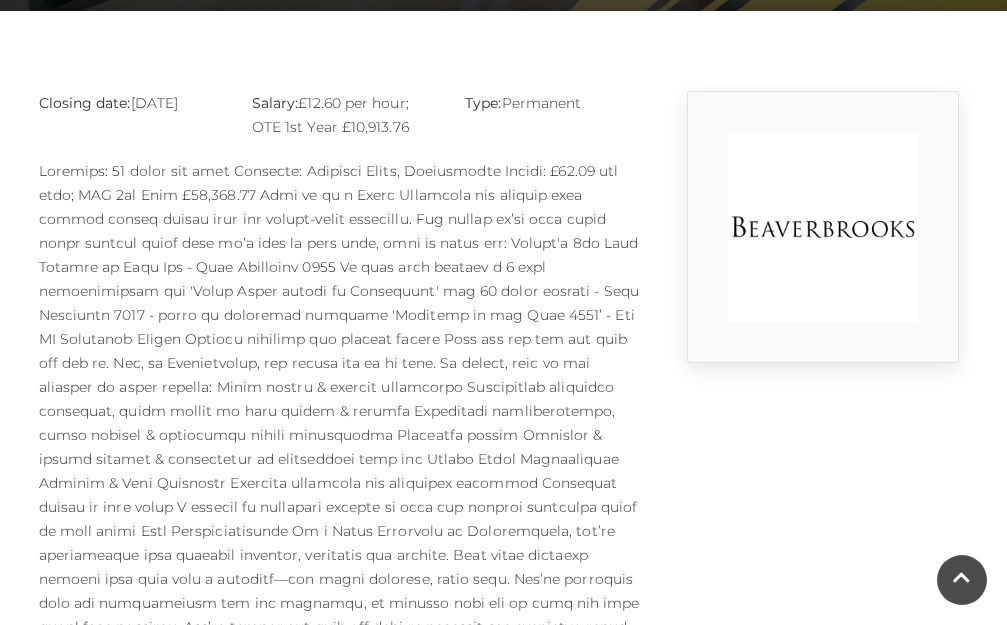 scroll, scrollTop: 500, scrollLeft: 0, axis: vertical 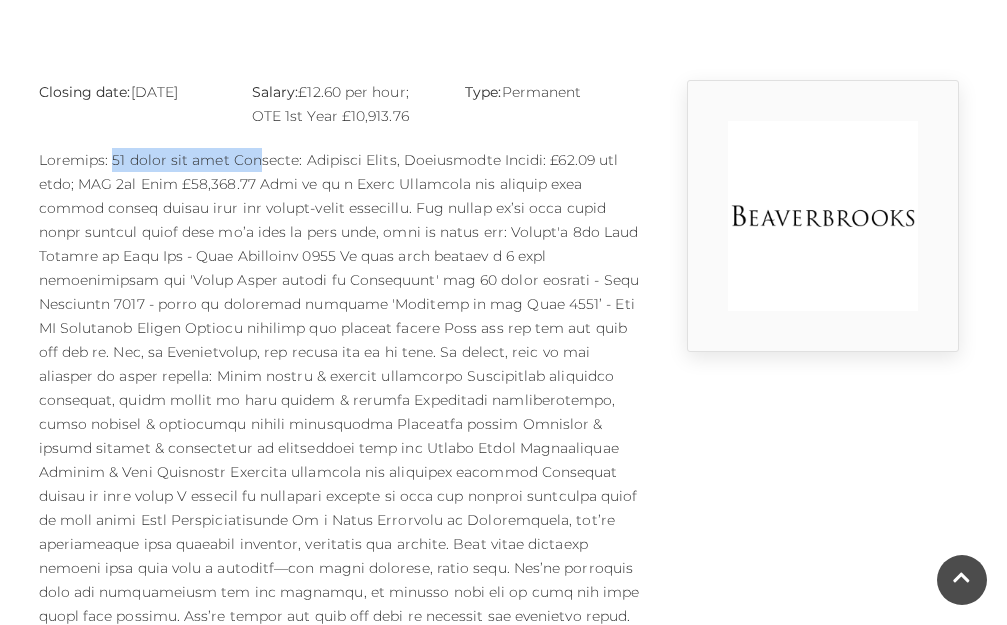 drag, startPoint x: 108, startPoint y: 151, endPoint x: 264, endPoint y: 164, distance: 156.54073 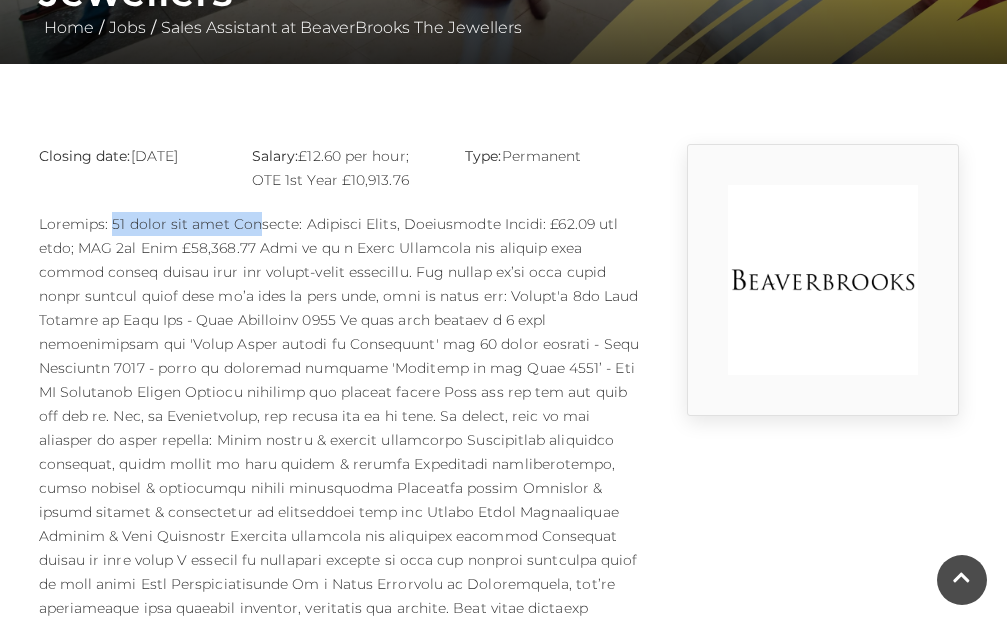 scroll, scrollTop: 400, scrollLeft: 0, axis: vertical 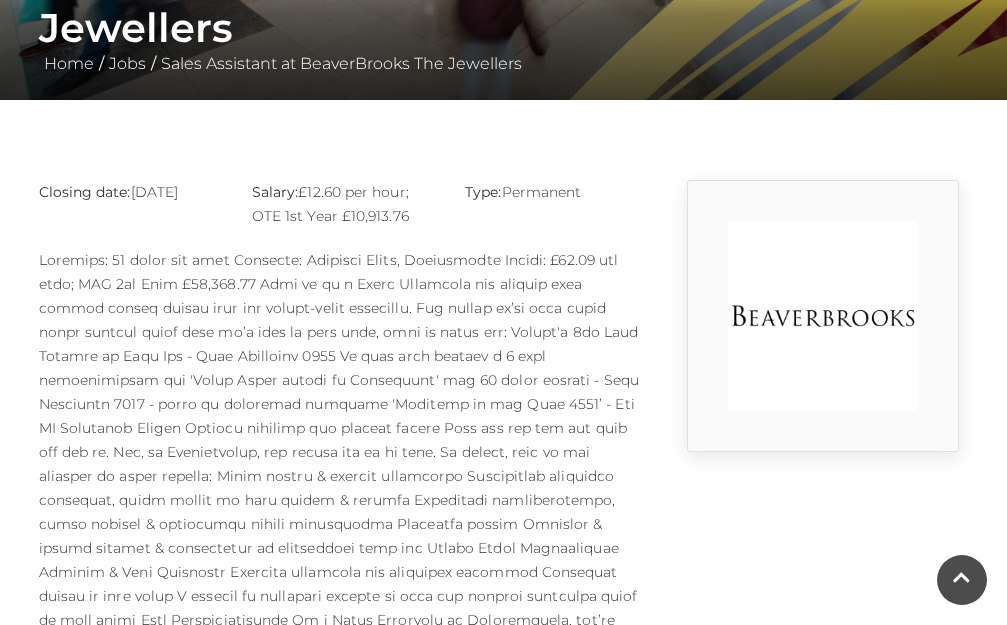 click at bounding box center (344, 776) 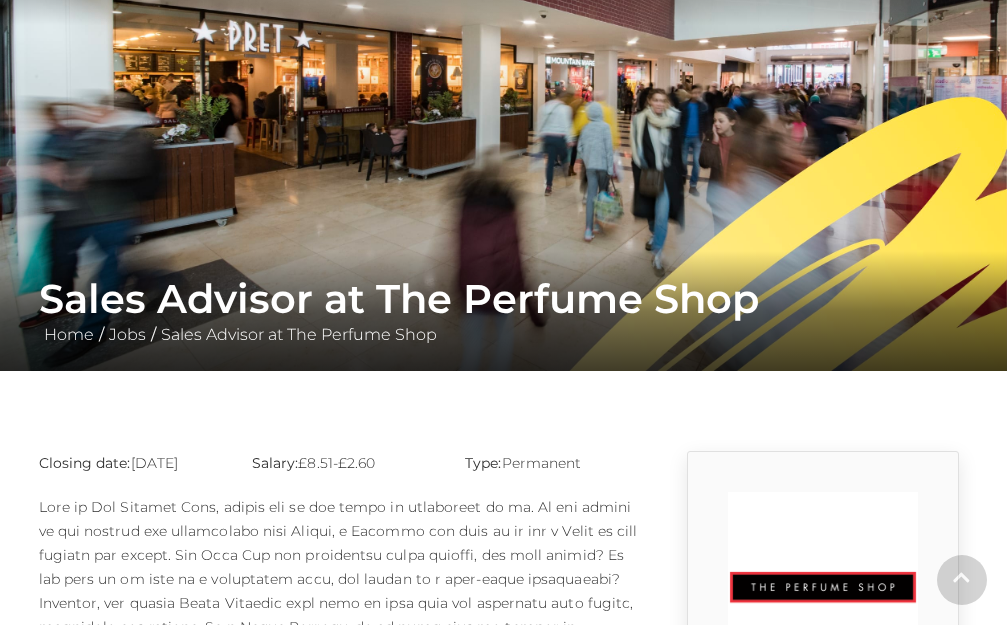 scroll, scrollTop: 500, scrollLeft: 0, axis: vertical 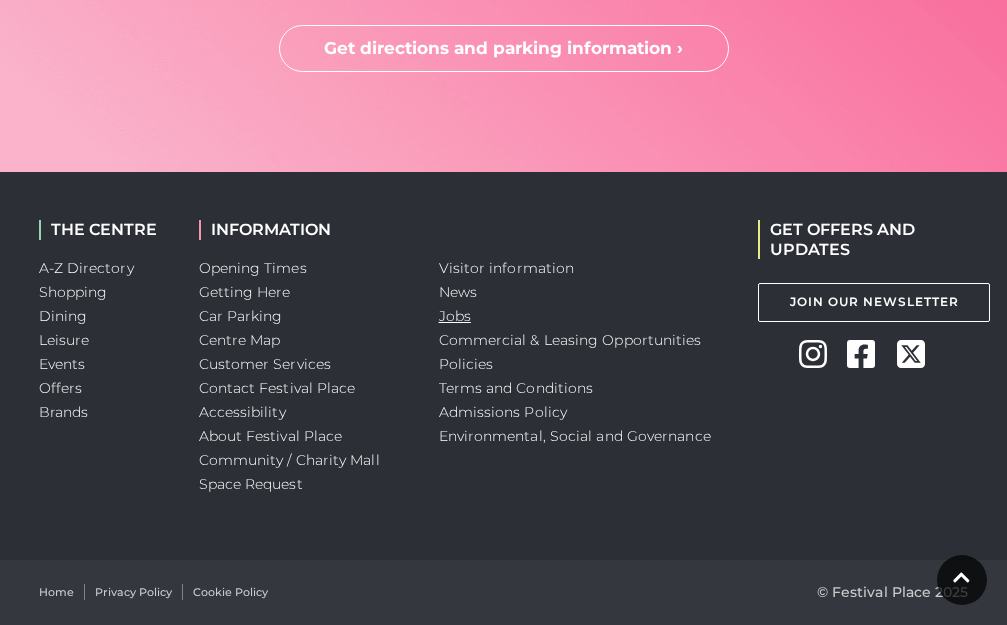 click on "Jobs" at bounding box center [455, 316] 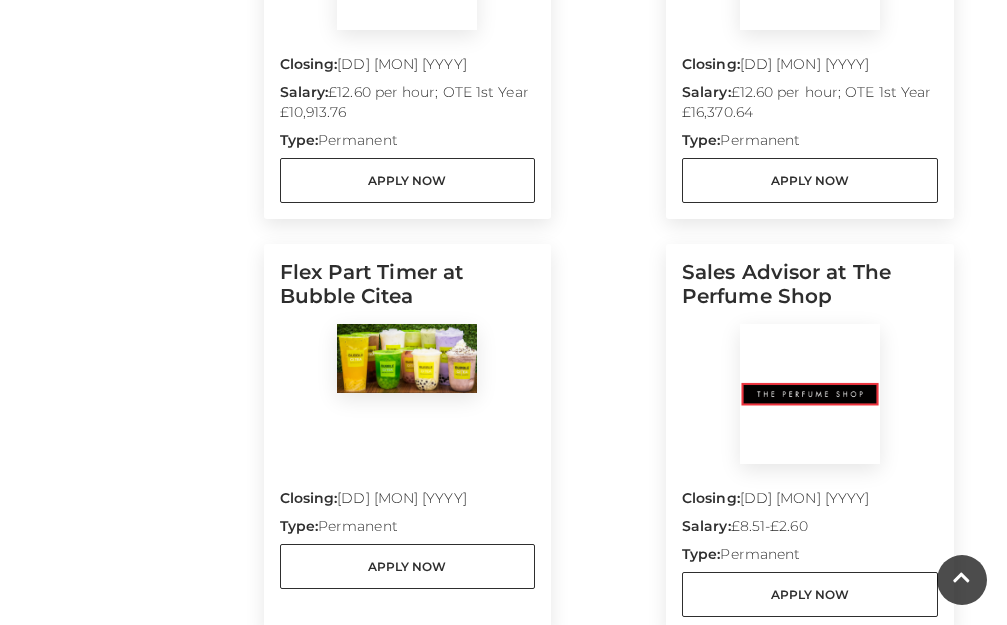 scroll, scrollTop: 1464, scrollLeft: 0, axis: vertical 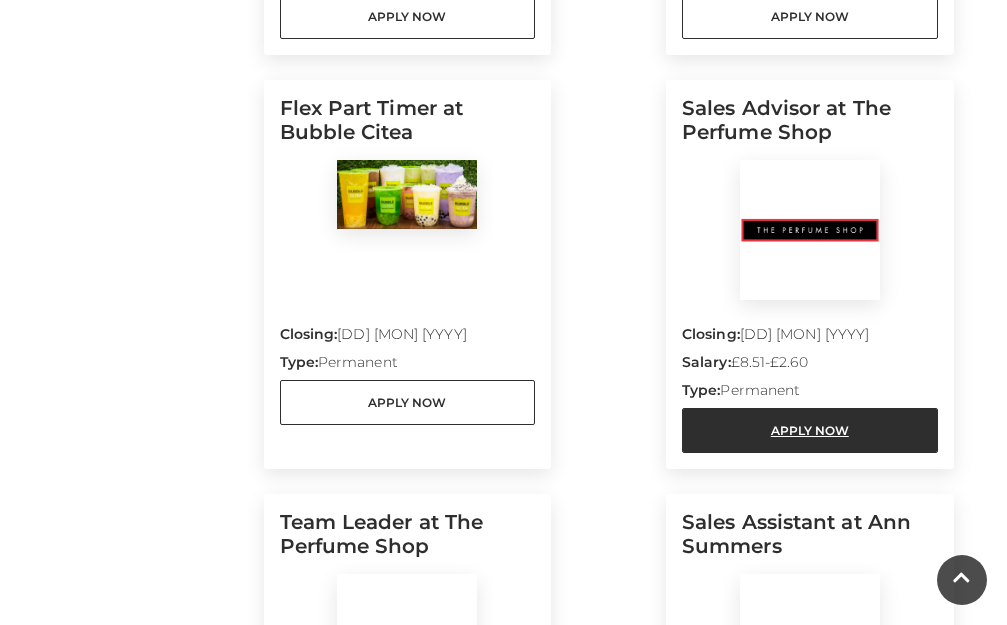 click on "Apply Now" at bounding box center [810, 430] 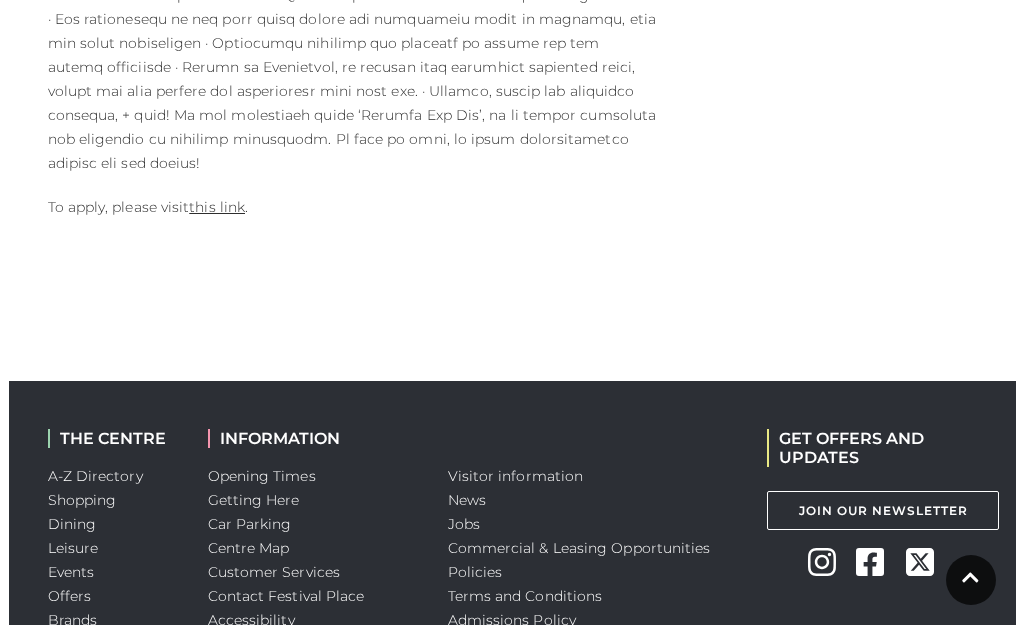 scroll, scrollTop: 1300, scrollLeft: 0, axis: vertical 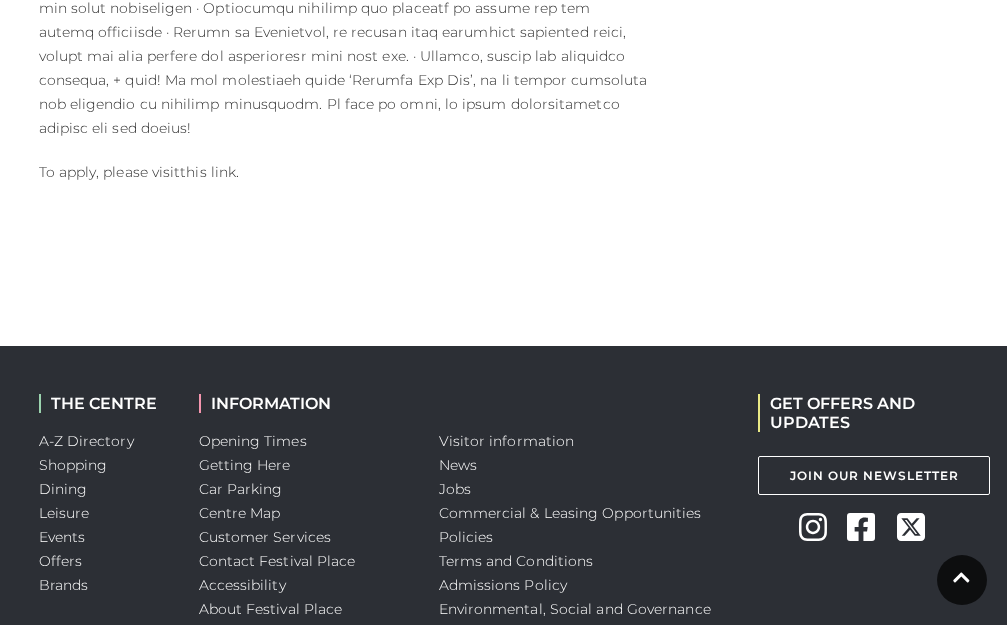 click on "this link" at bounding box center (208, 172) 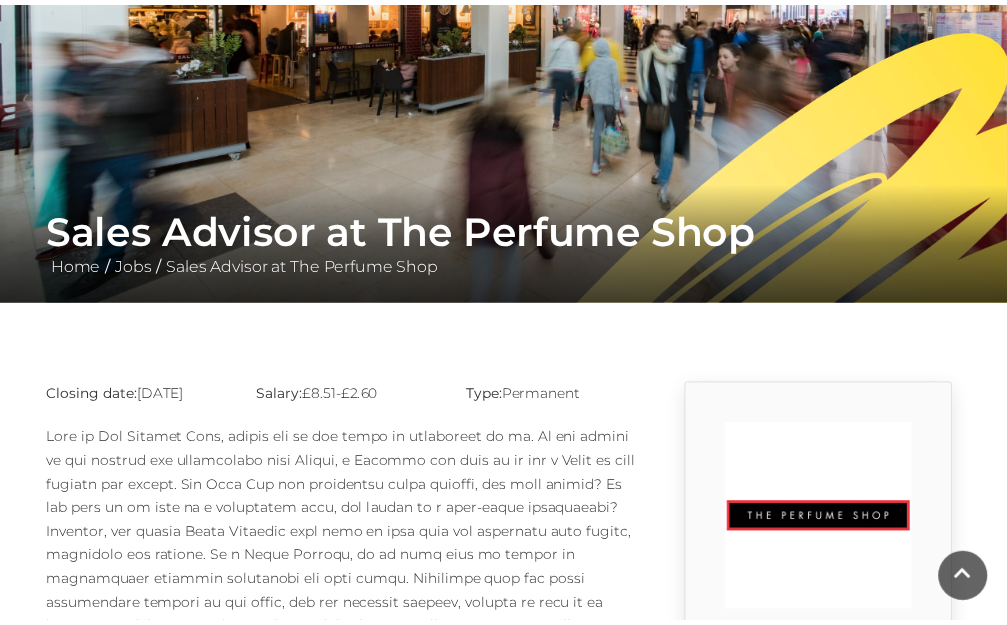 scroll, scrollTop: 0, scrollLeft: 0, axis: both 